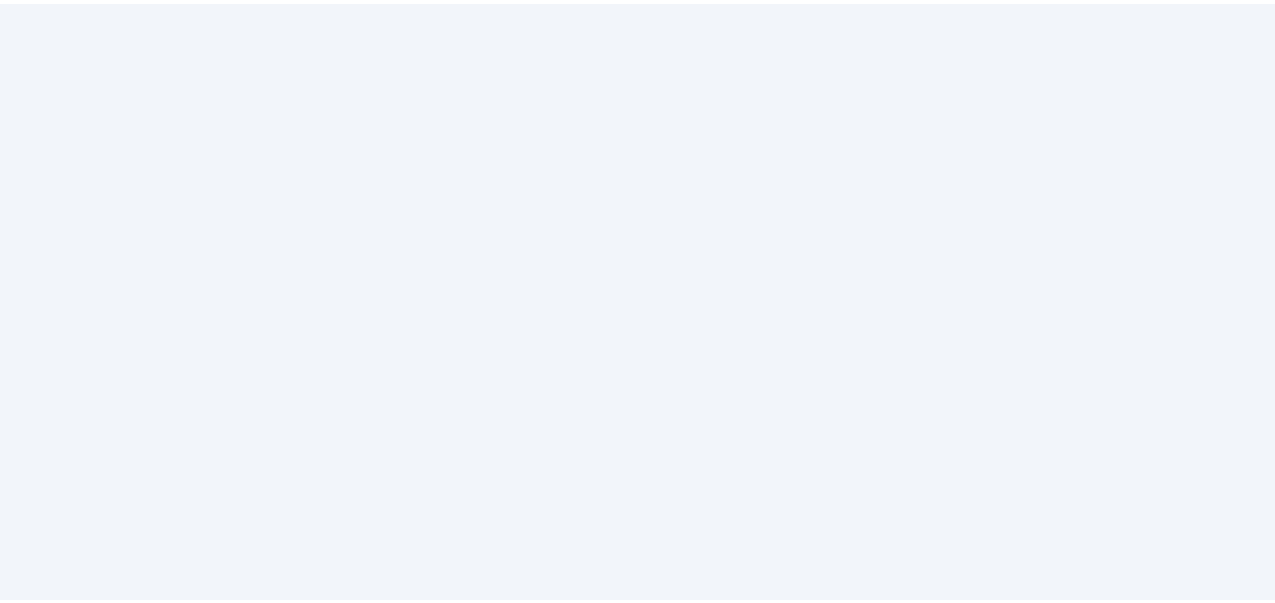 scroll, scrollTop: 0, scrollLeft: 0, axis: both 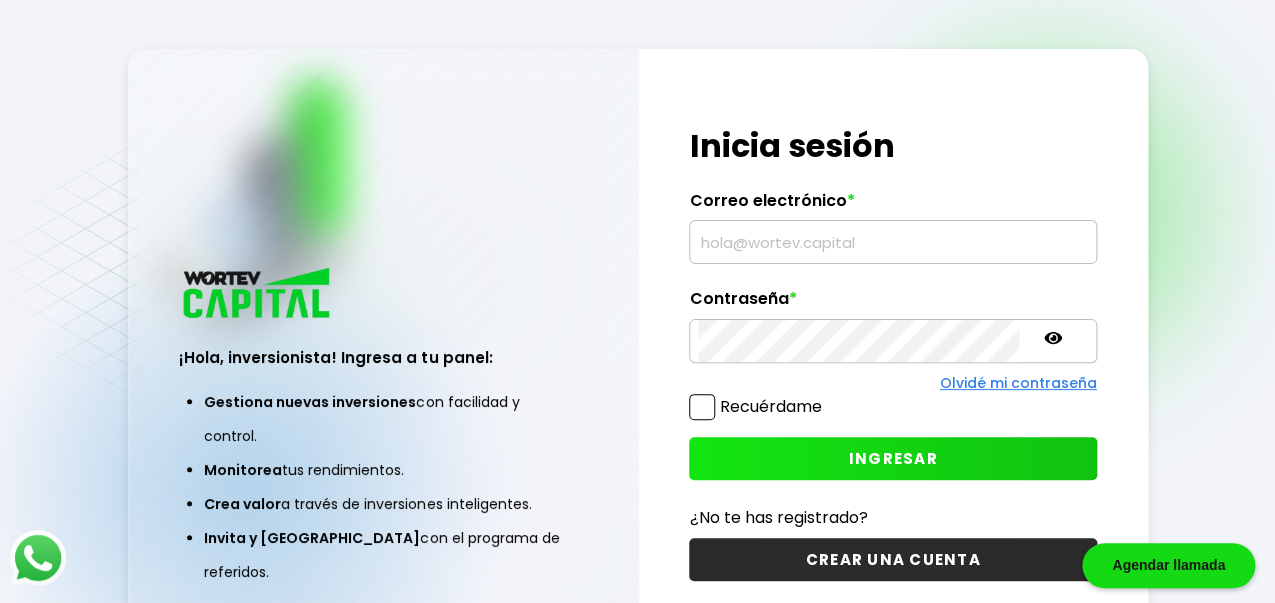 click at bounding box center [892, 242] 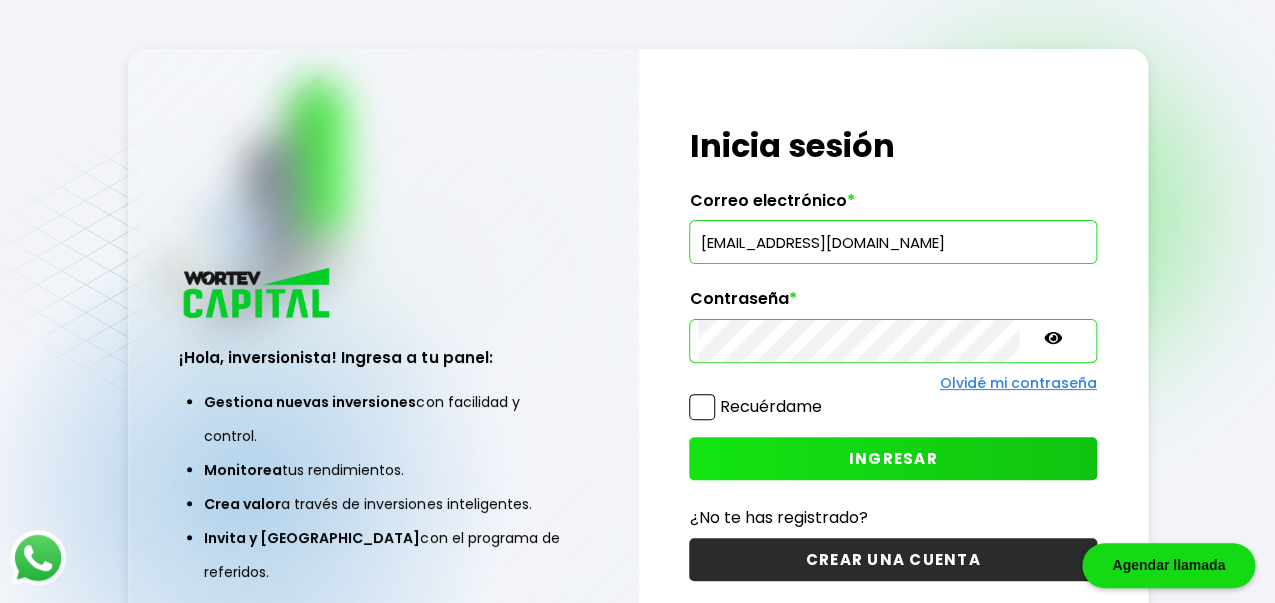 click 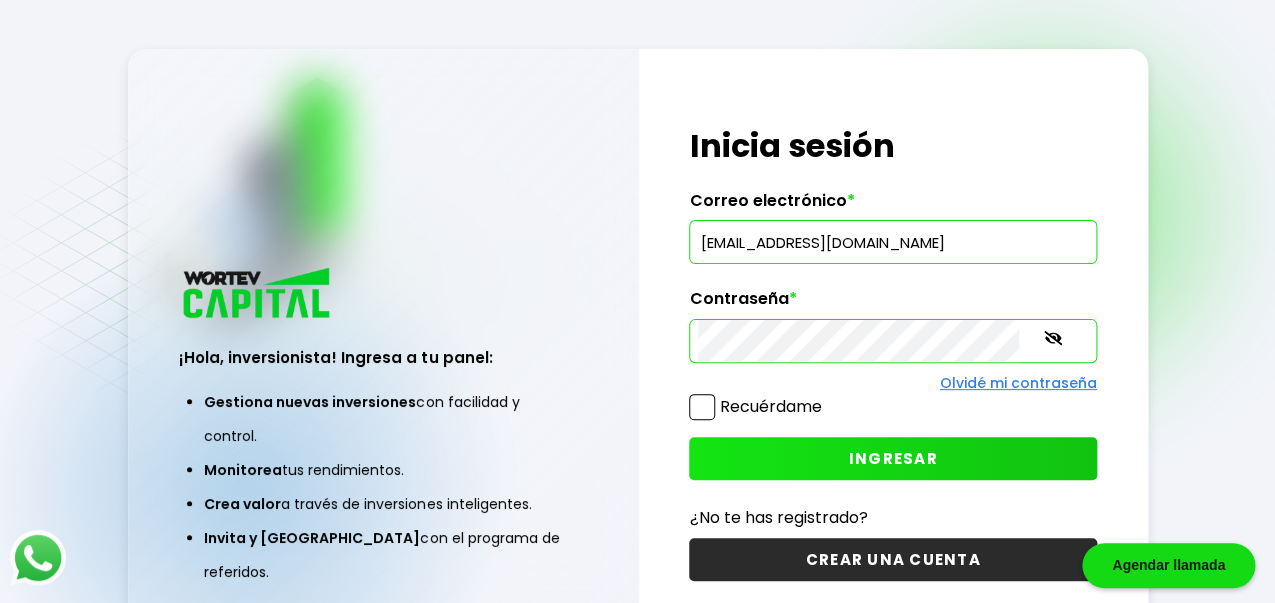 click 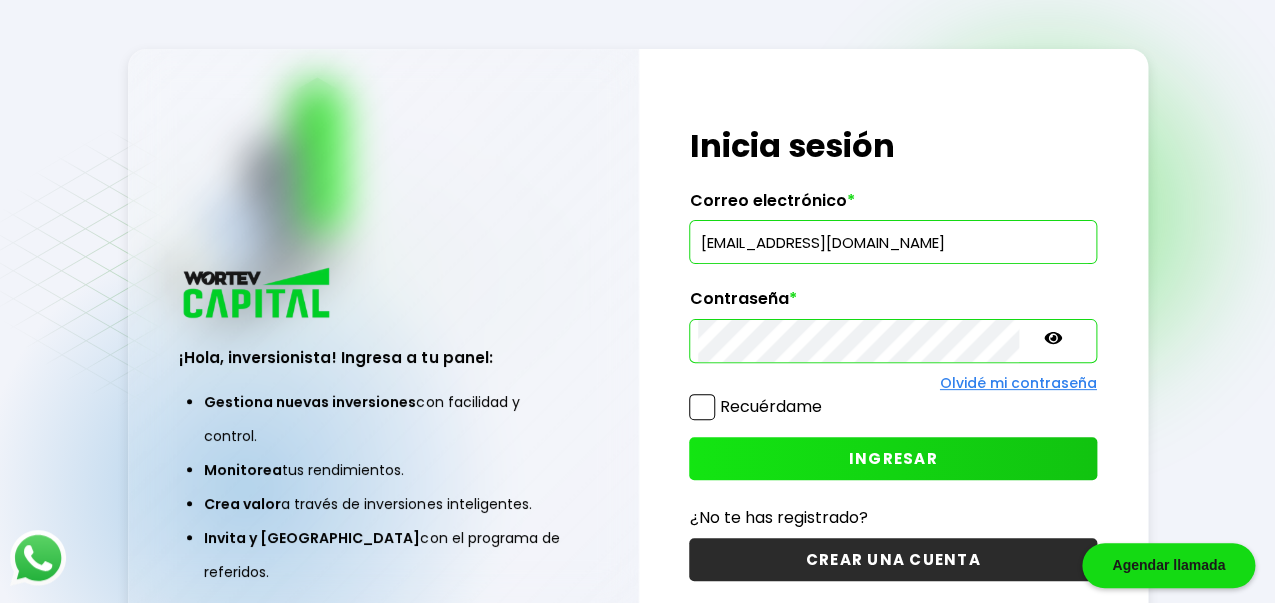 click on "INGRESAR" at bounding box center [892, 458] 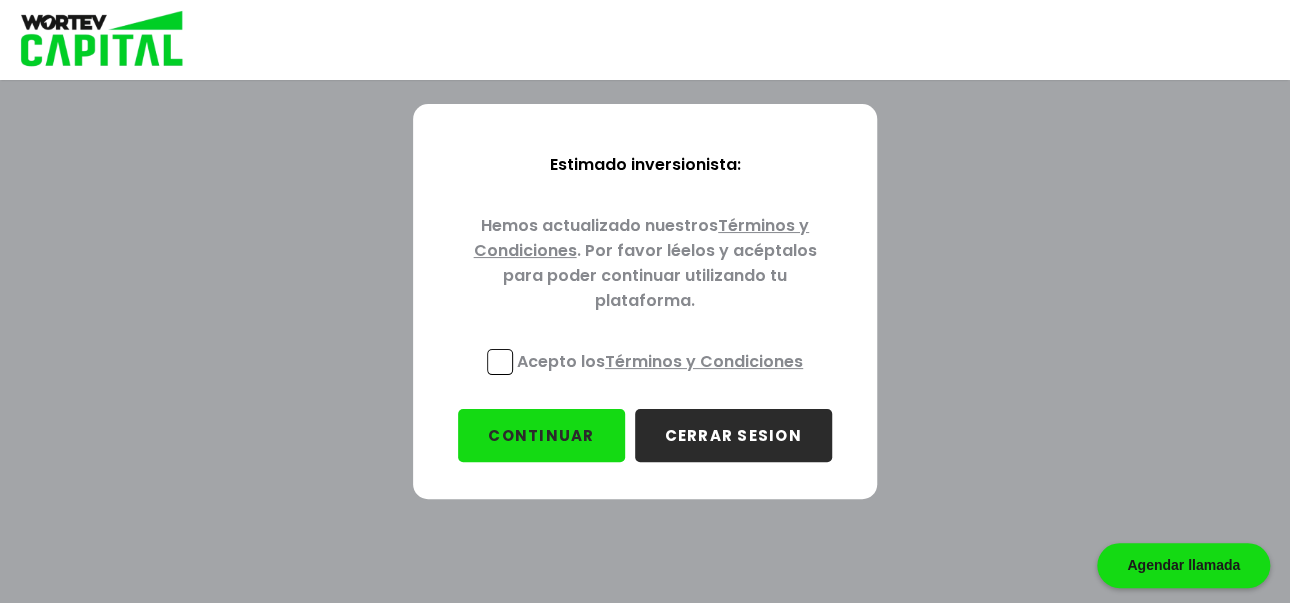 click at bounding box center (500, 362) 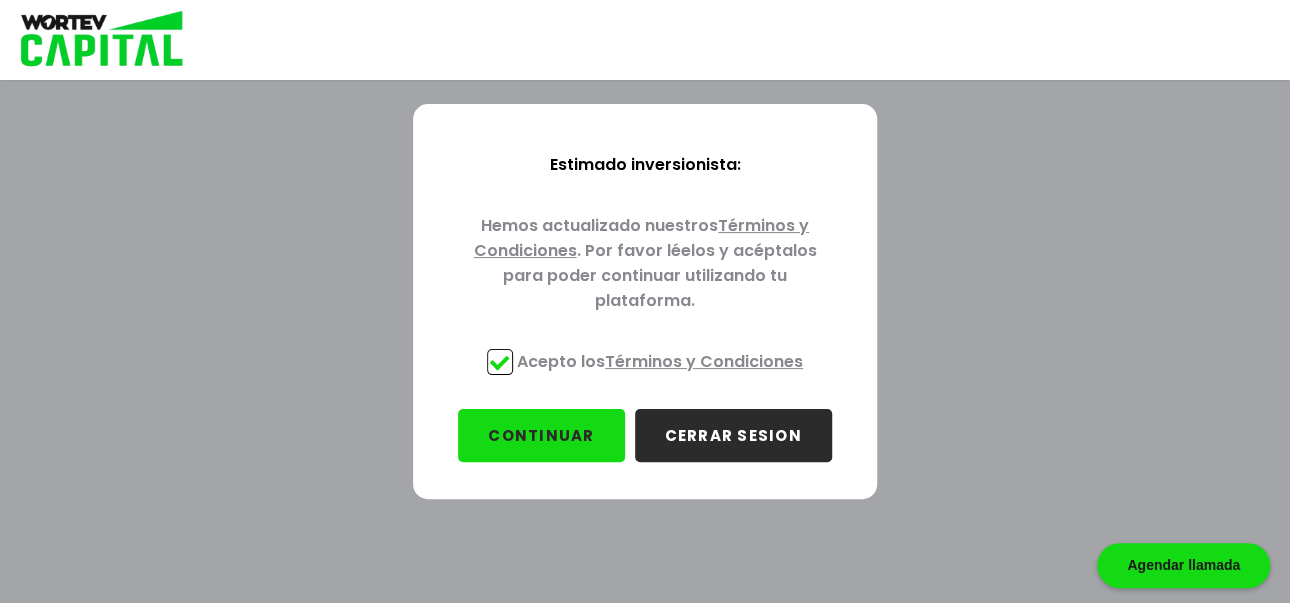 click on "CONTINUAR" at bounding box center (541, 435) 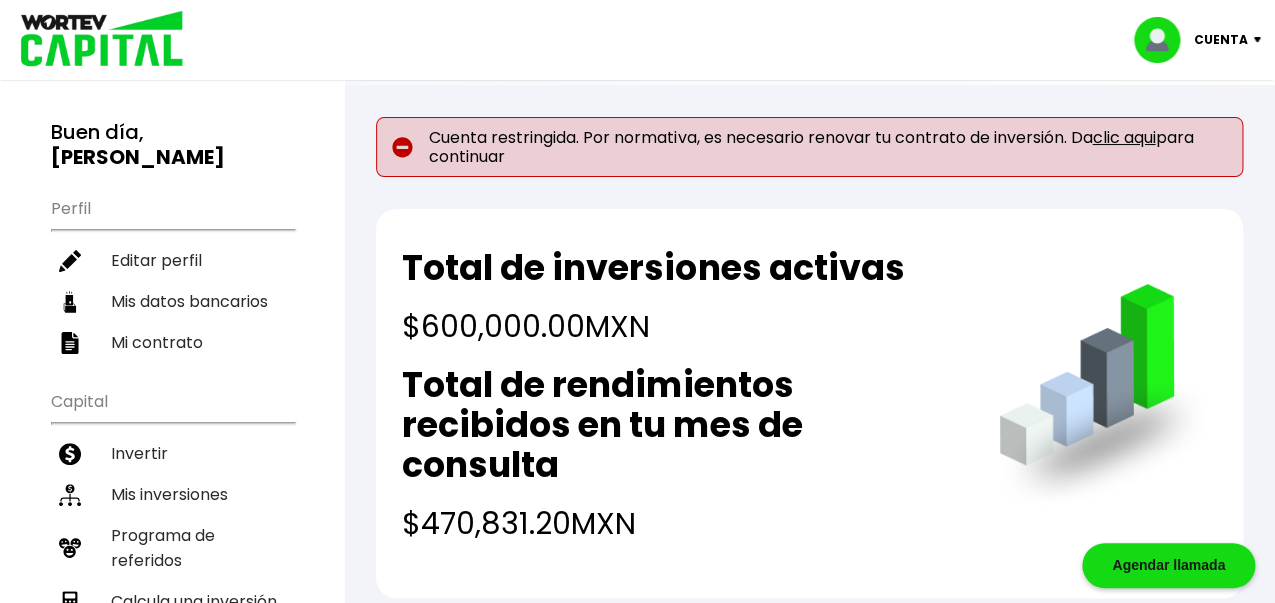 click on "clic aqui" at bounding box center [1123, 137] 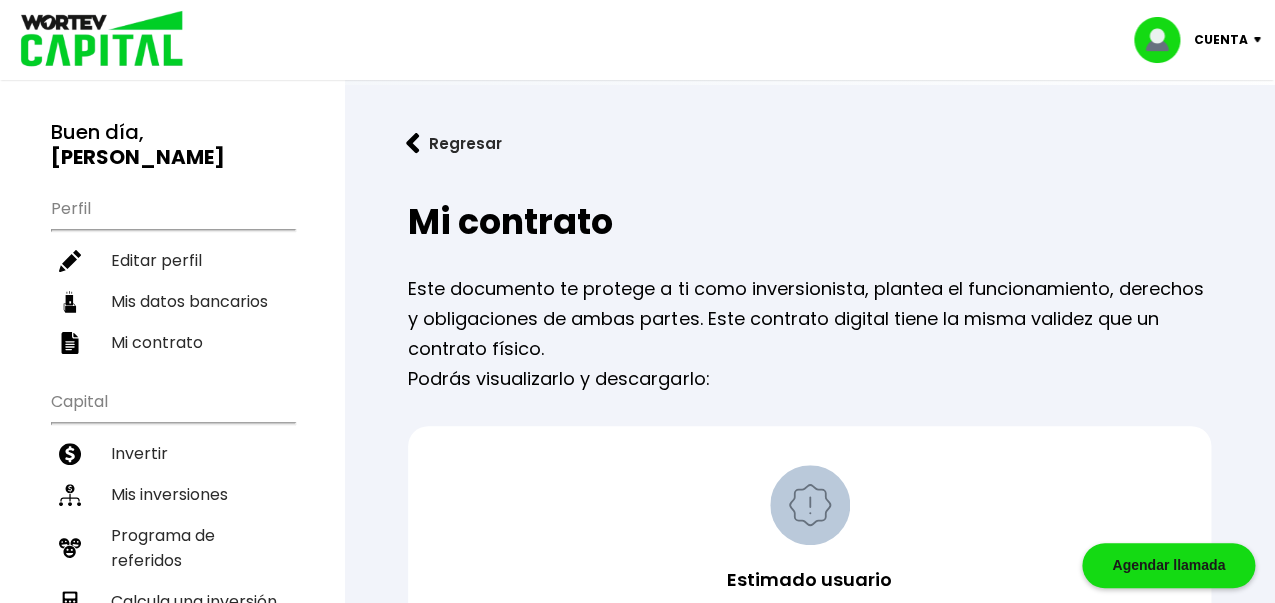 scroll, scrollTop: 174, scrollLeft: 0, axis: vertical 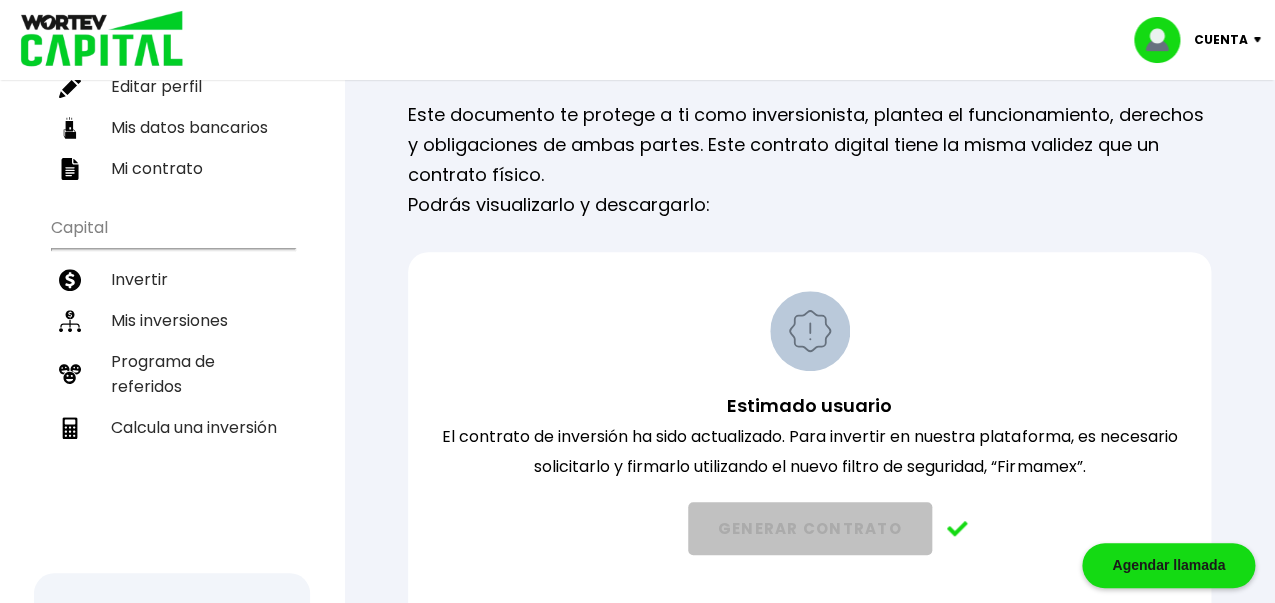 click at bounding box center (957, 529) 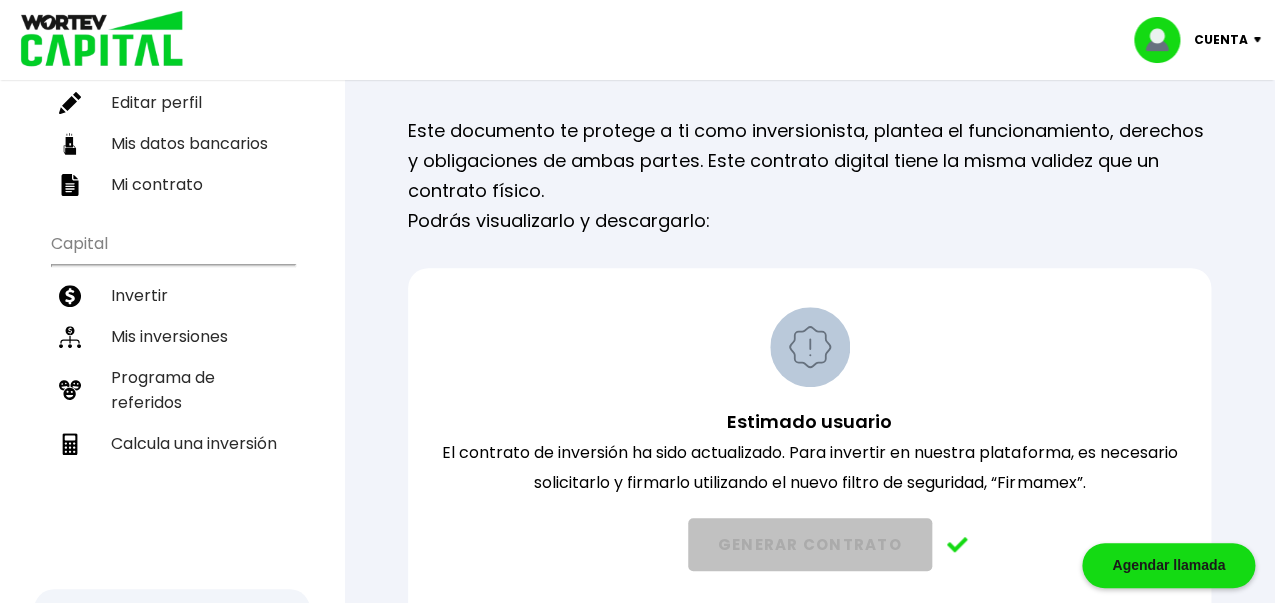 scroll, scrollTop: 0, scrollLeft: 0, axis: both 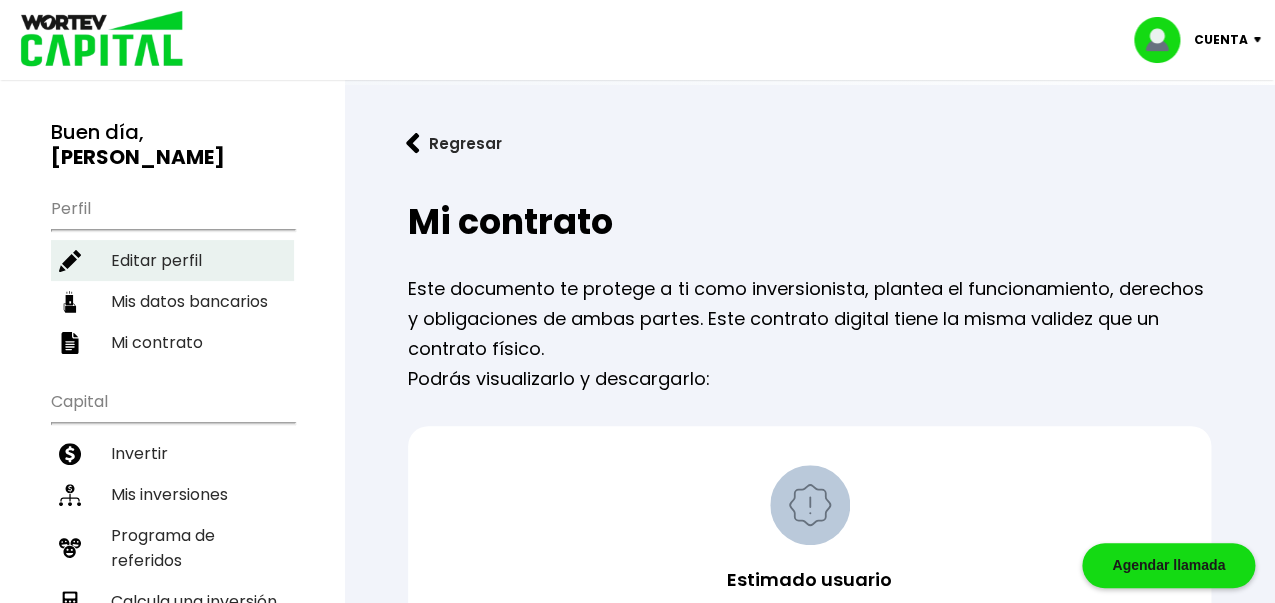 click on "Editar perfil" at bounding box center (172, 260) 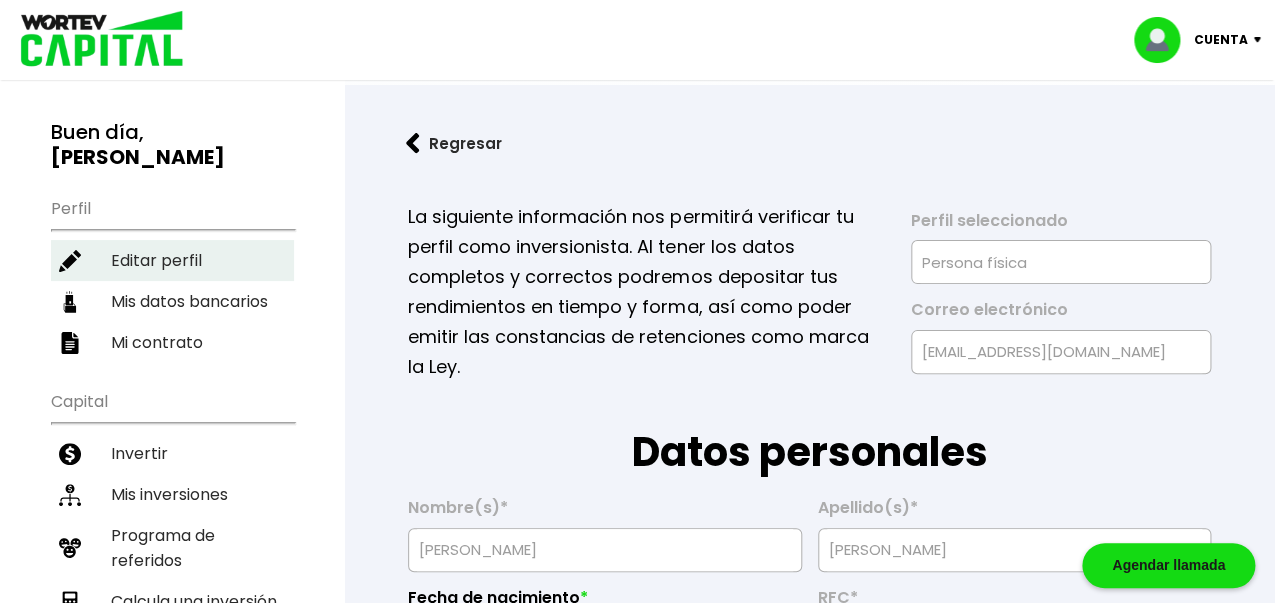 type on "[DATE]" 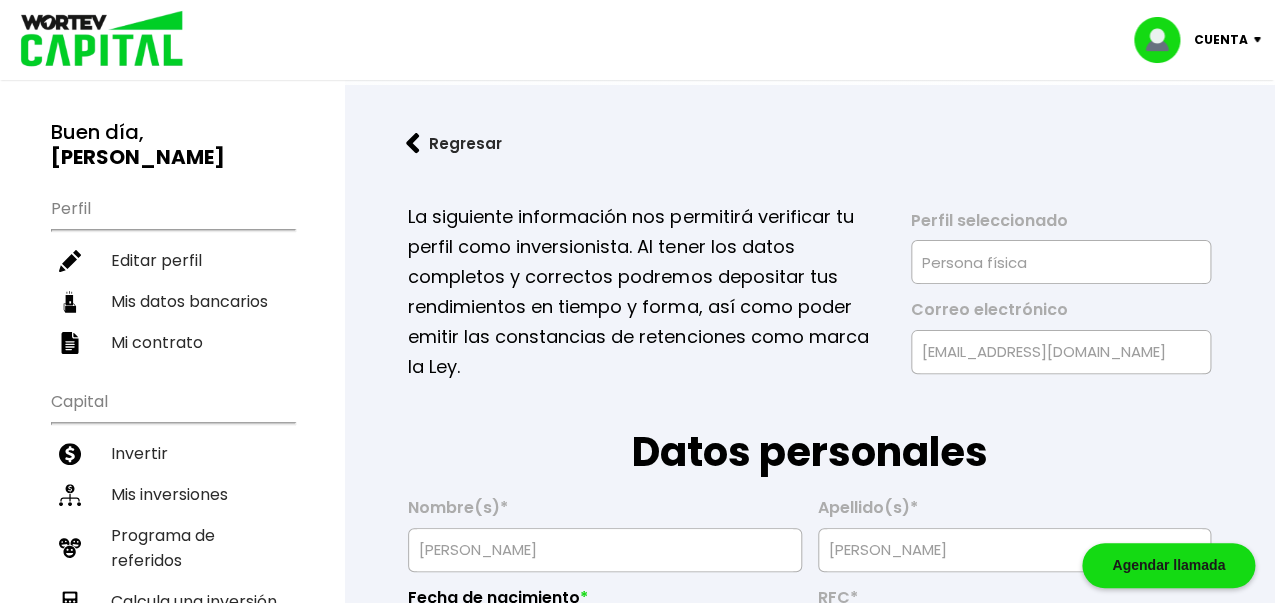 click on "Datos personales" at bounding box center [809, 432] 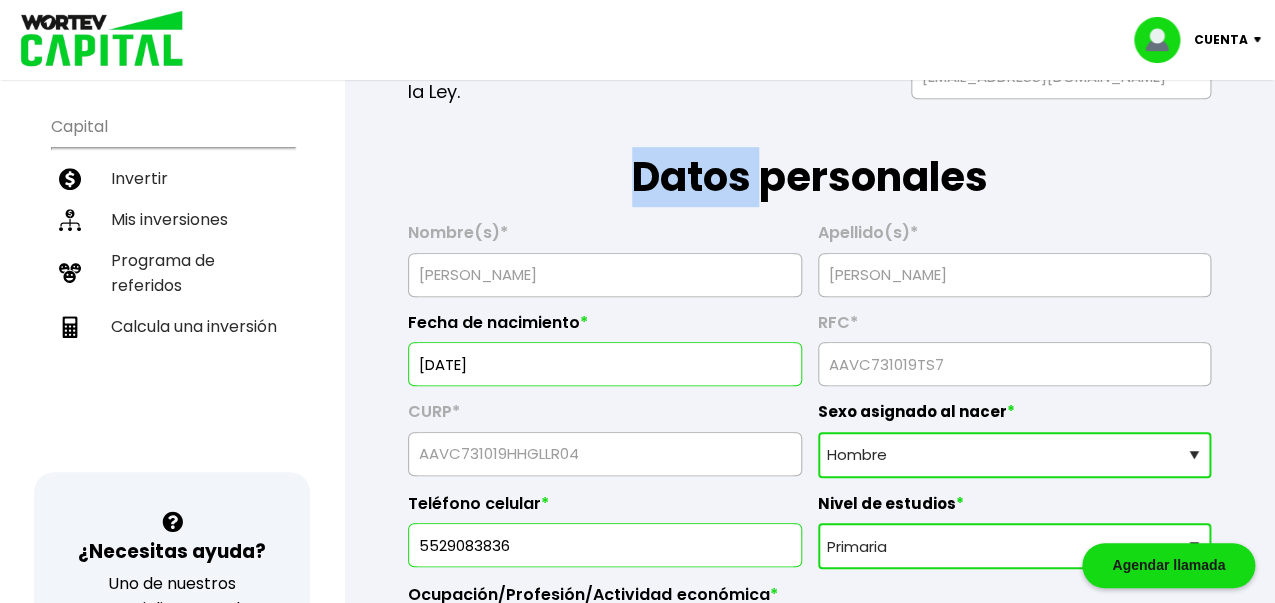 scroll, scrollTop: 437, scrollLeft: 0, axis: vertical 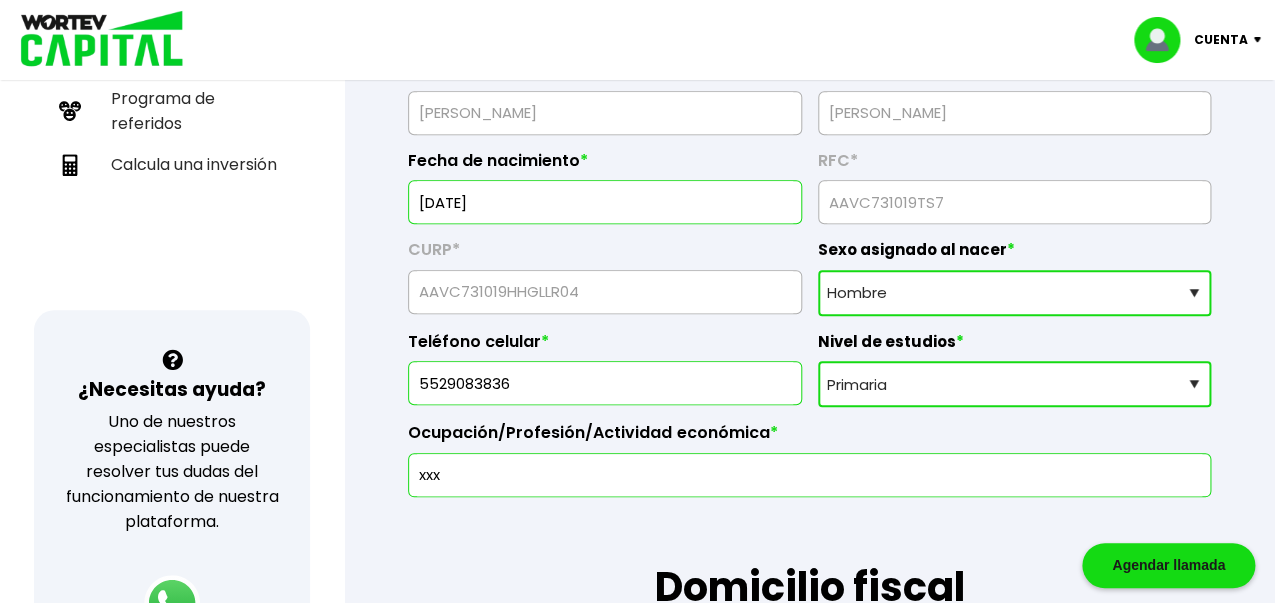 click on "Nivel de estudios Primaria Secundaria Bachillerato Licenciatura Posgrado" at bounding box center (1014, 384) 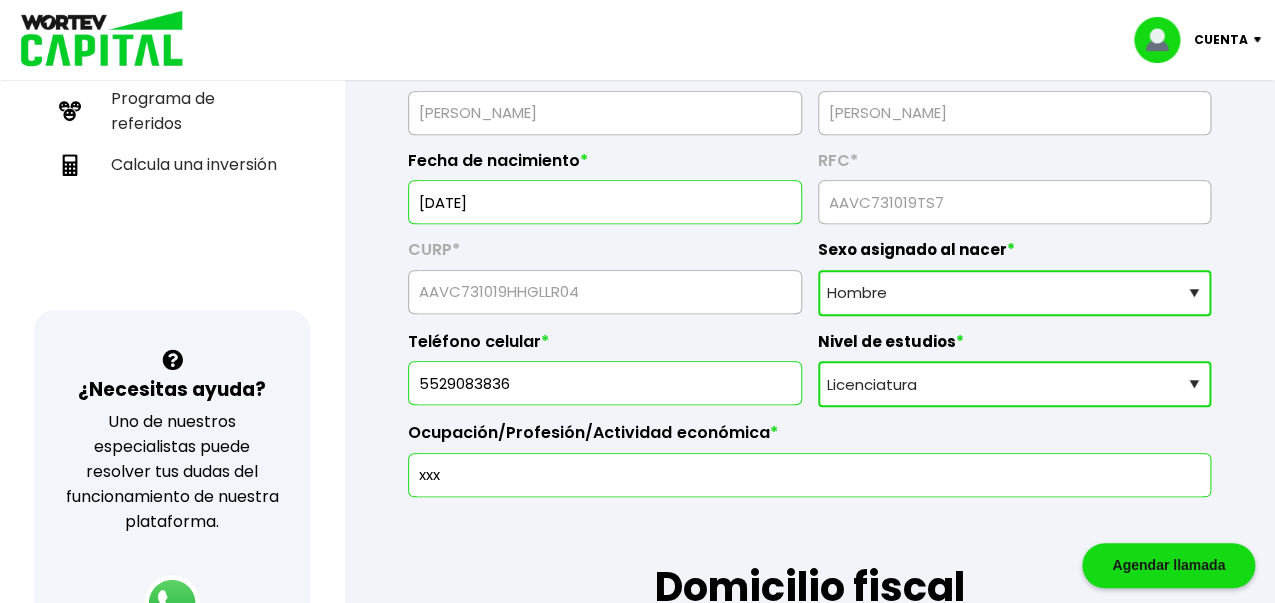 click on "Nivel de estudios Primaria Secundaria Bachillerato Licenciatura Posgrado" at bounding box center (1014, 384) 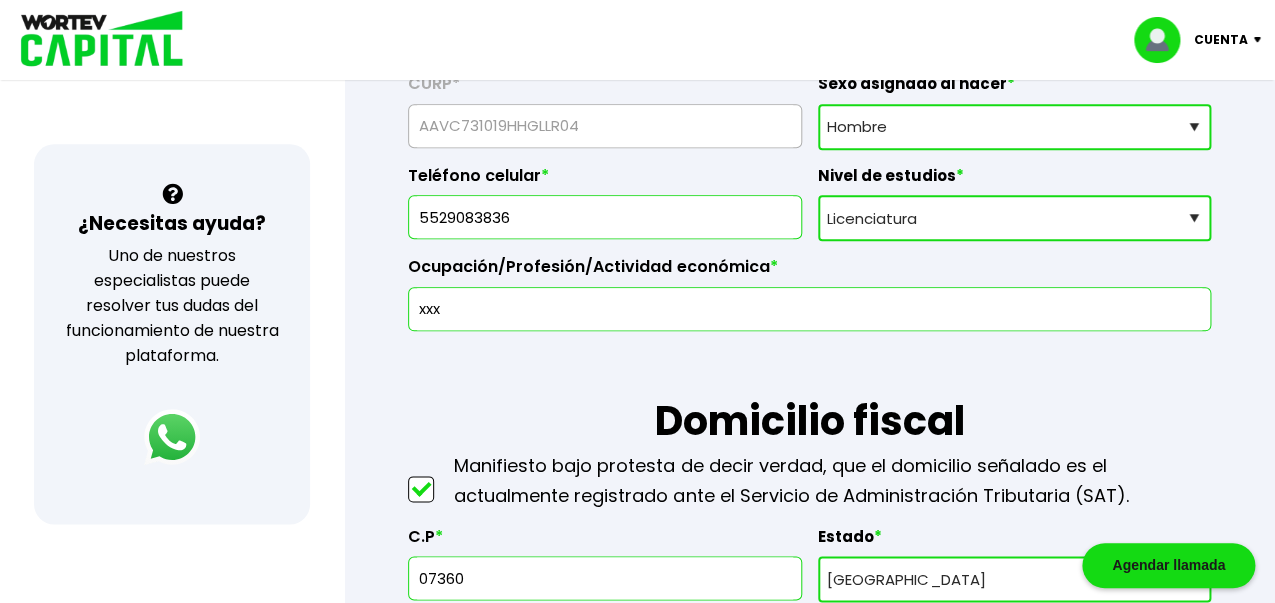 click on "xxx" at bounding box center (809, 309) 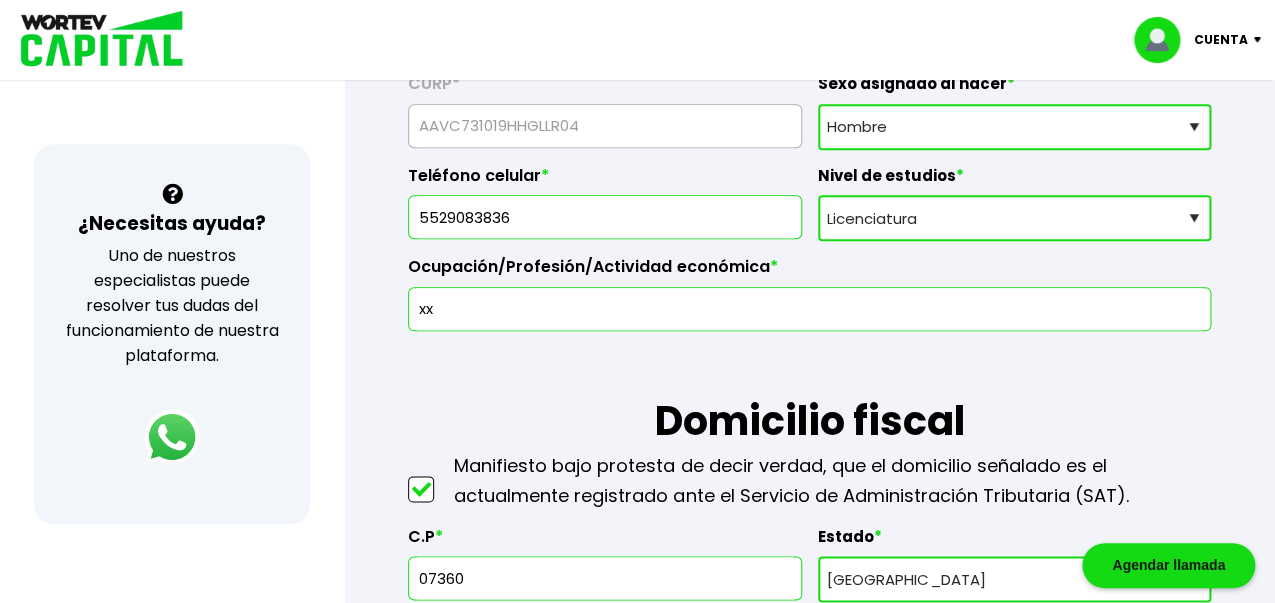 type on "x" 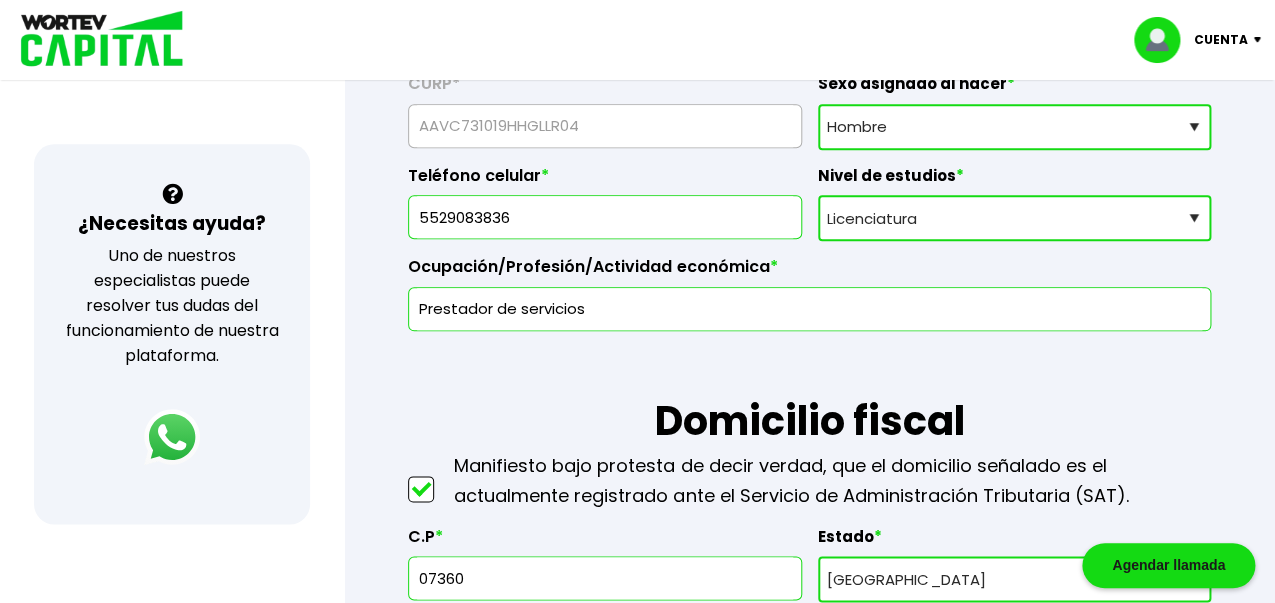 click on "Prestador de servicios" at bounding box center [809, 309] 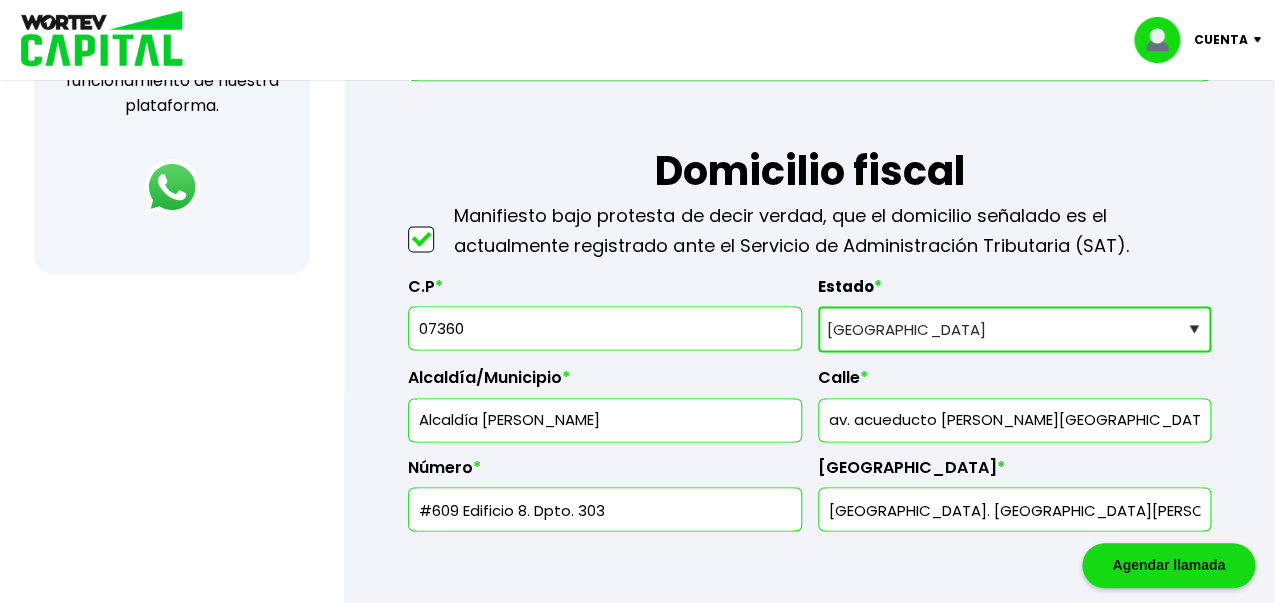 scroll, scrollTop: 862, scrollLeft: 0, axis: vertical 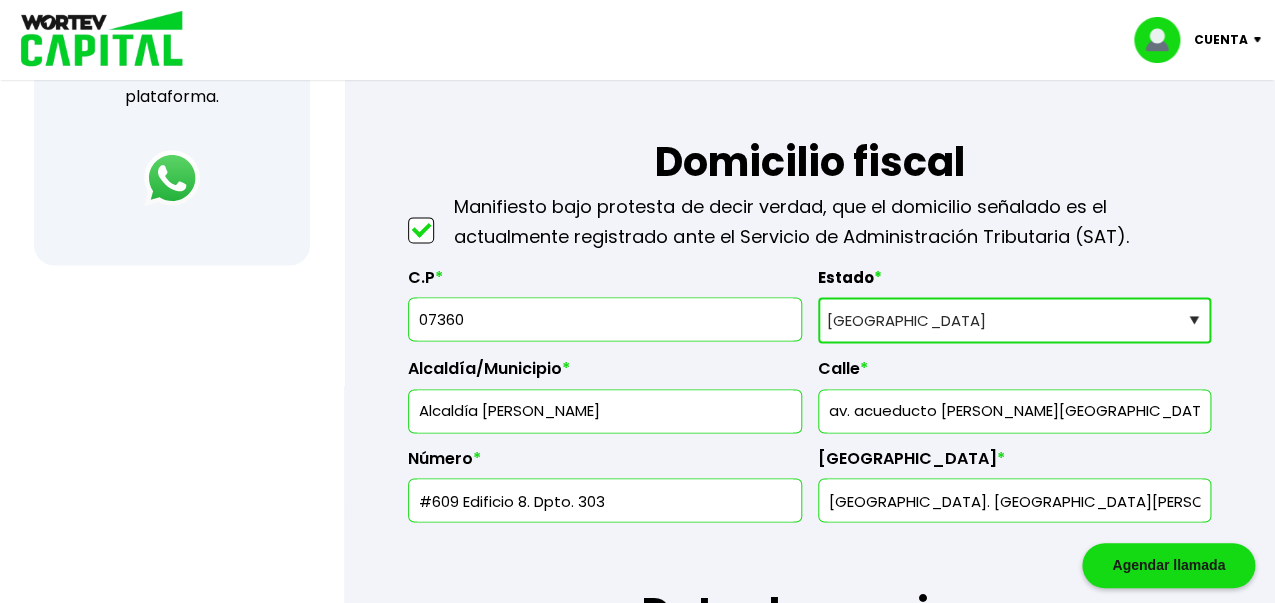 type on "Prestador de Servicios" 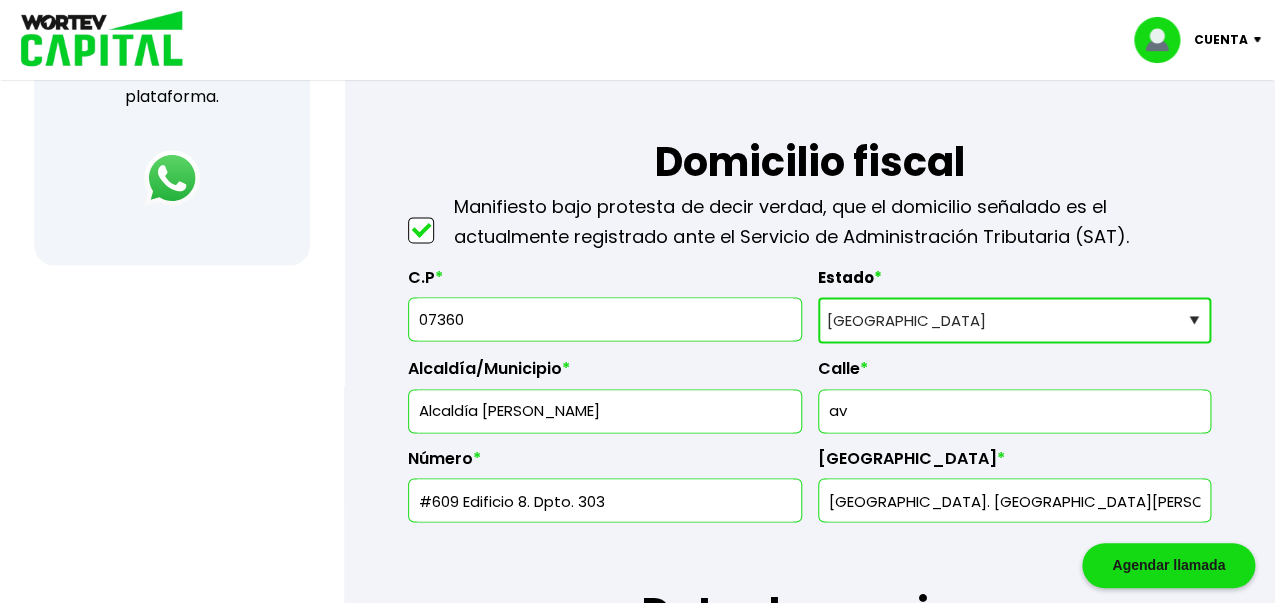 type on "a" 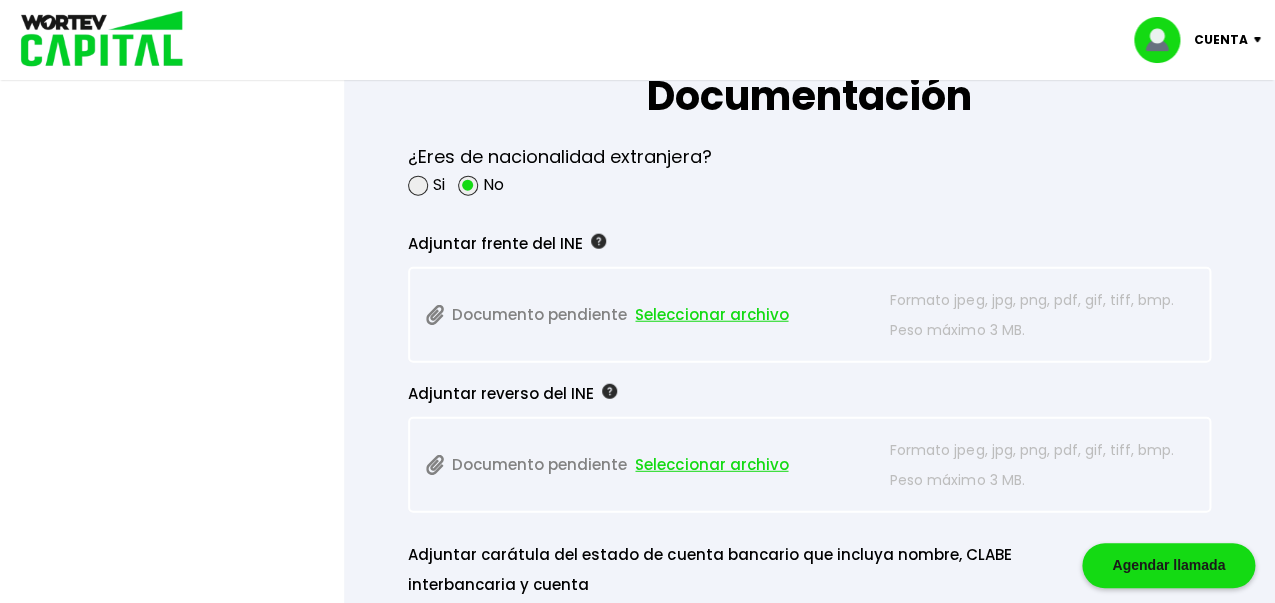 scroll, scrollTop: 1683, scrollLeft: 0, axis: vertical 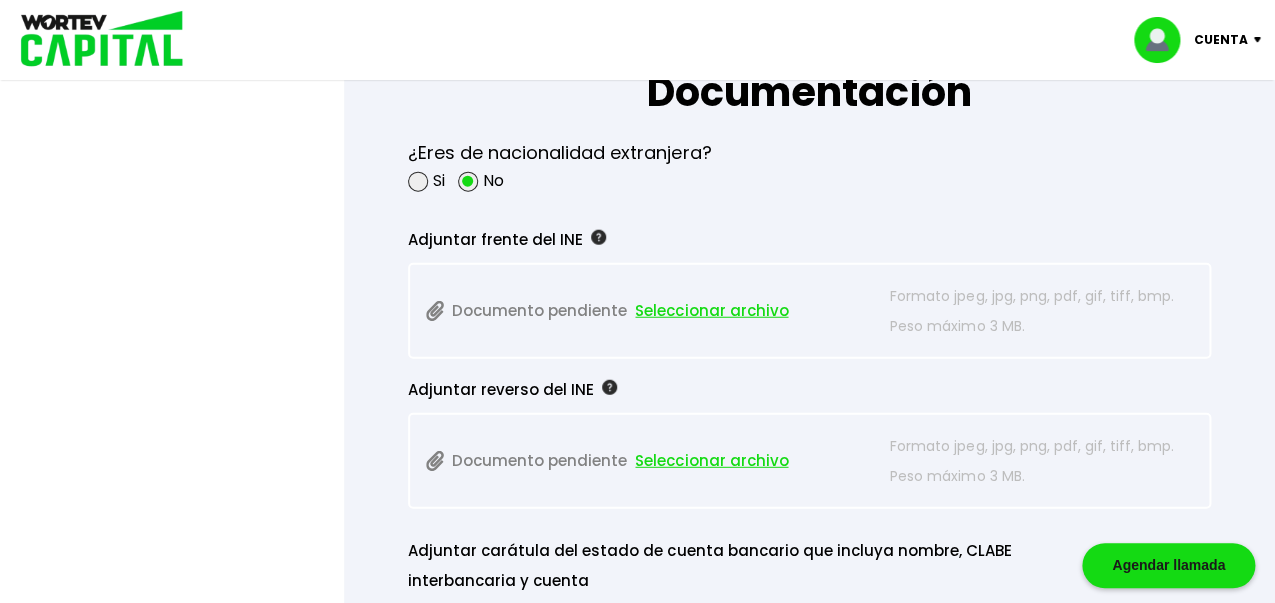 type on "[GEOGRAPHIC_DATA]." 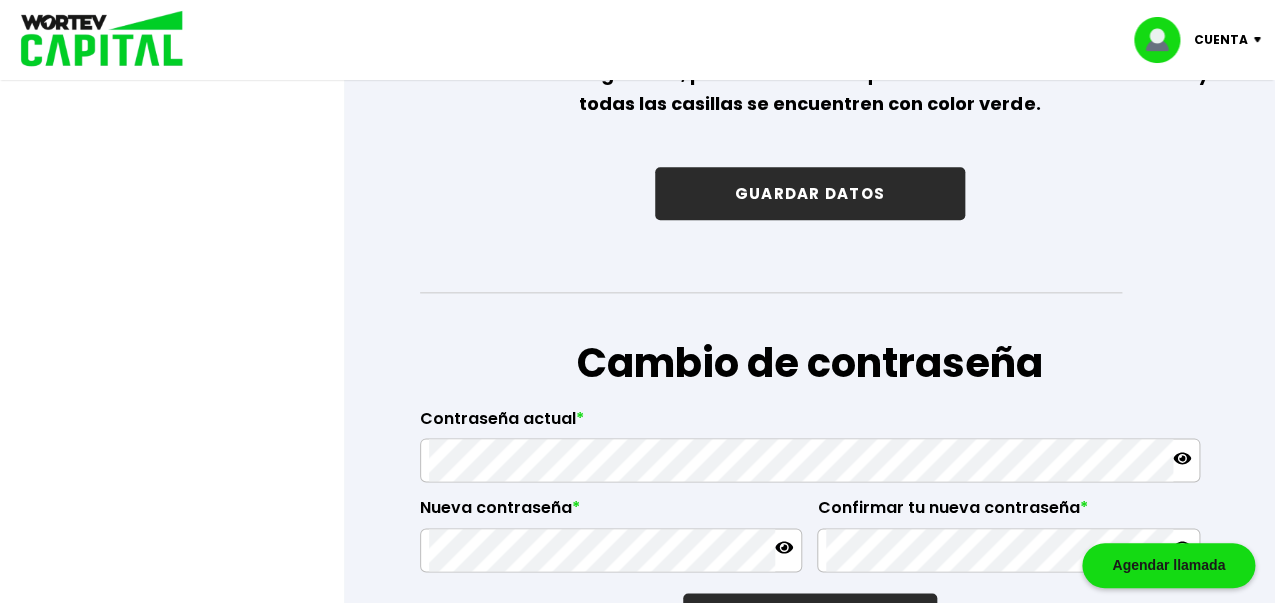 scroll, scrollTop: 3353, scrollLeft: 0, axis: vertical 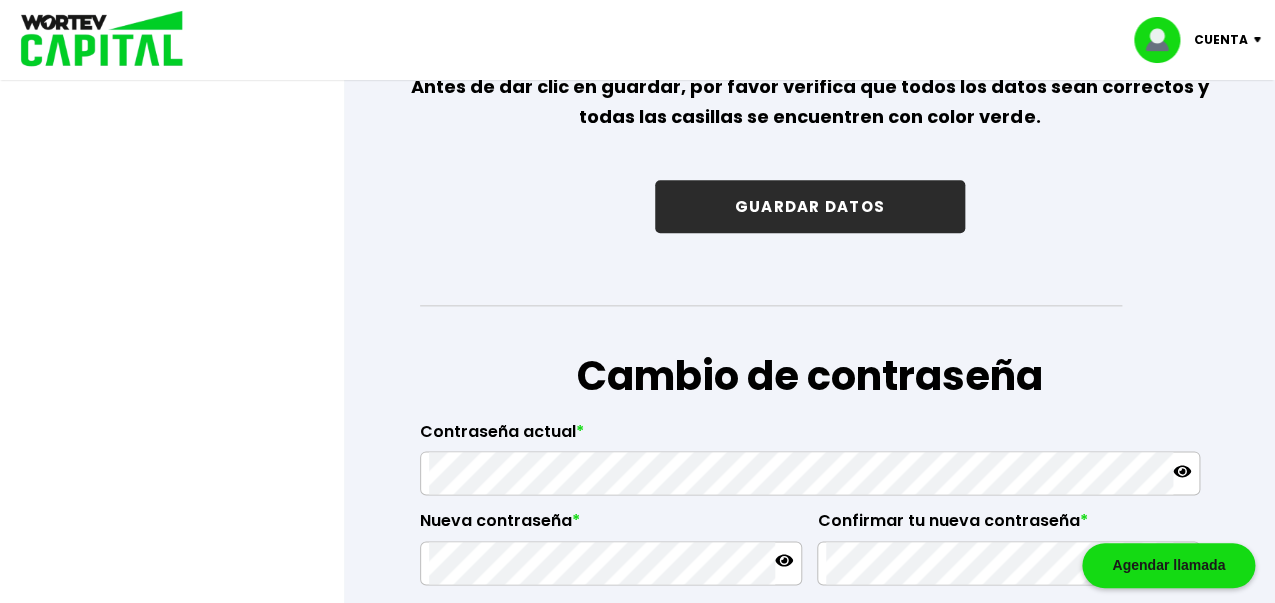 click on "GUARDAR DATOS" at bounding box center (810, 206) 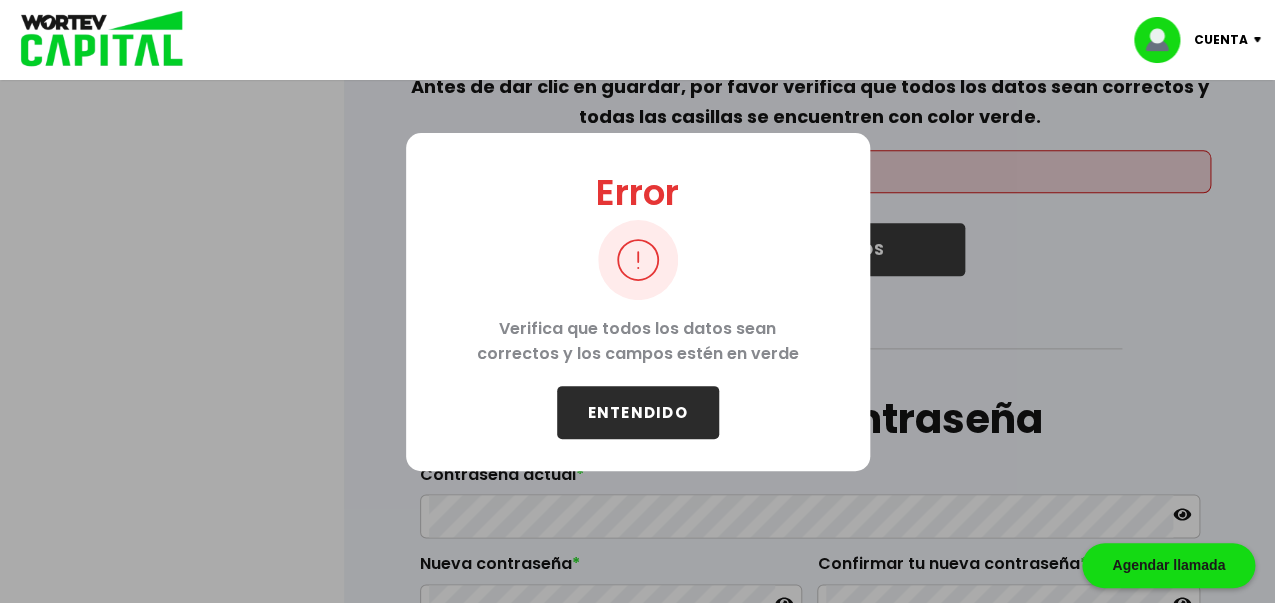 click on "ENTENDIDO" at bounding box center [638, 412] 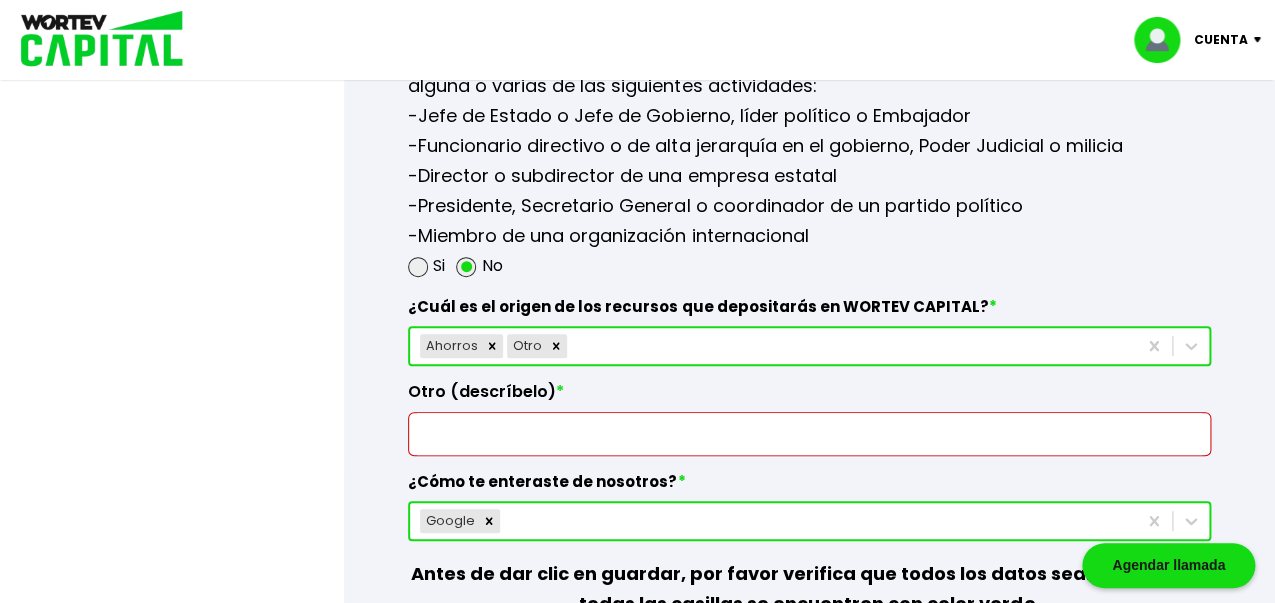 scroll, scrollTop: 2857, scrollLeft: 0, axis: vertical 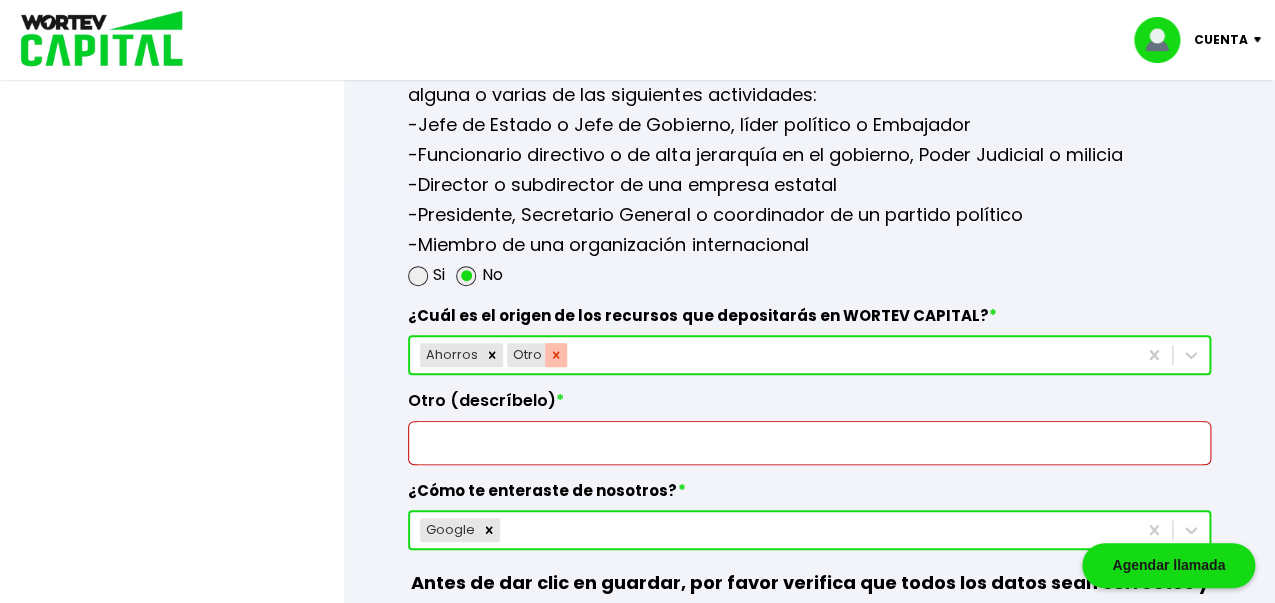 click 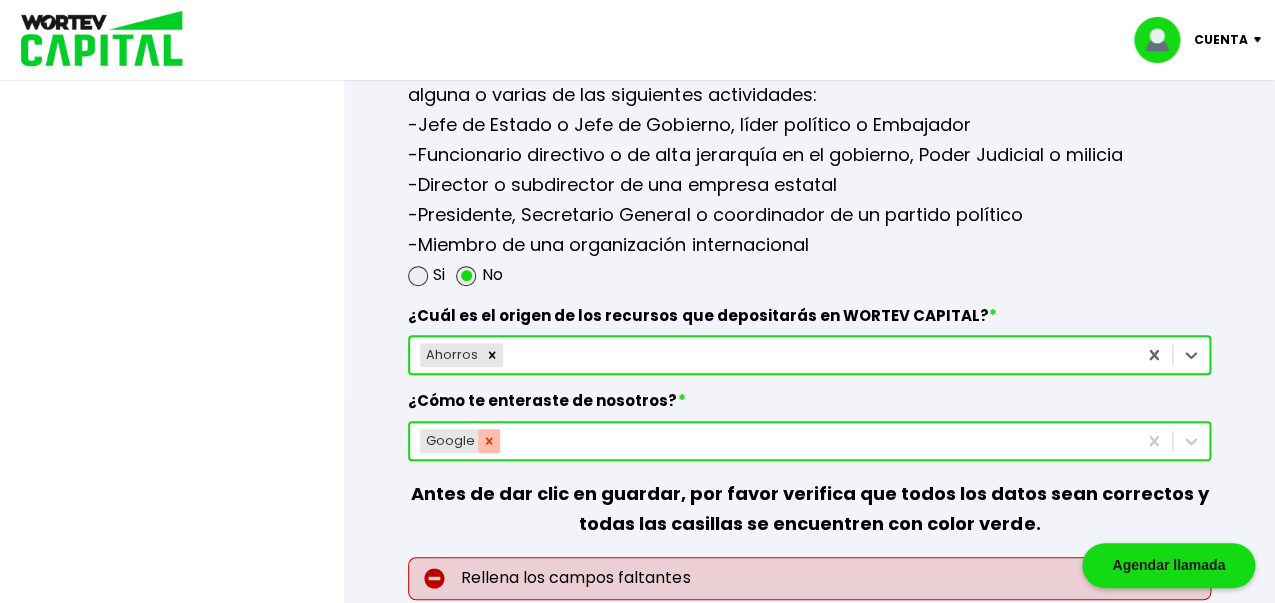 click 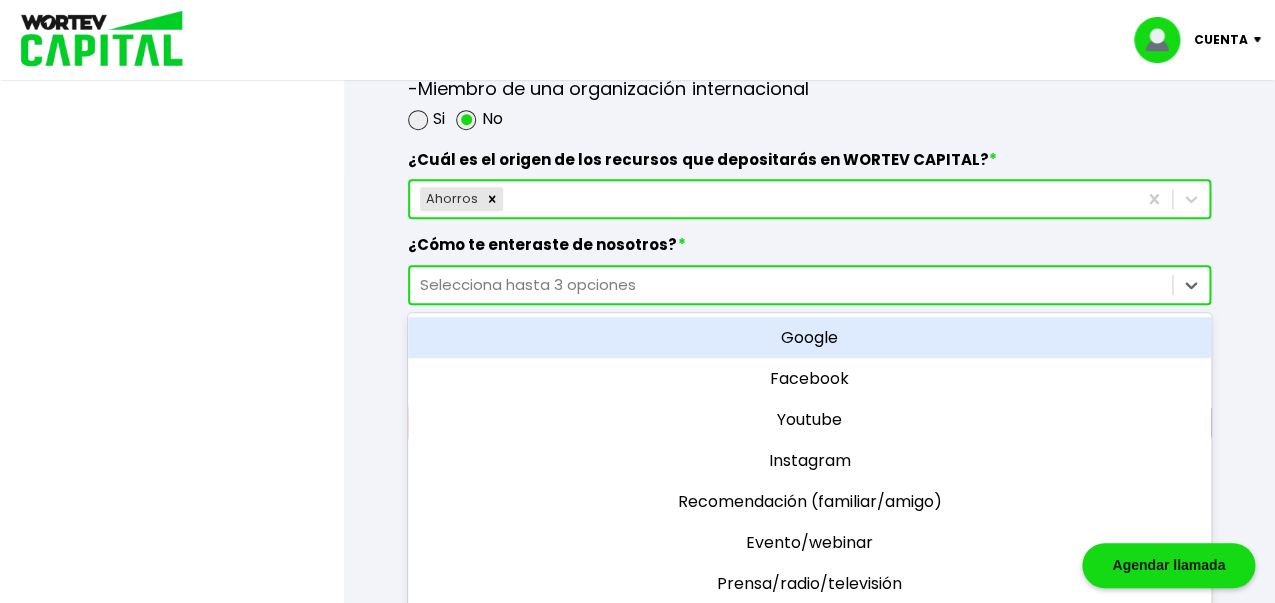 scroll, scrollTop: 3027, scrollLeft: 0, axis: vertical 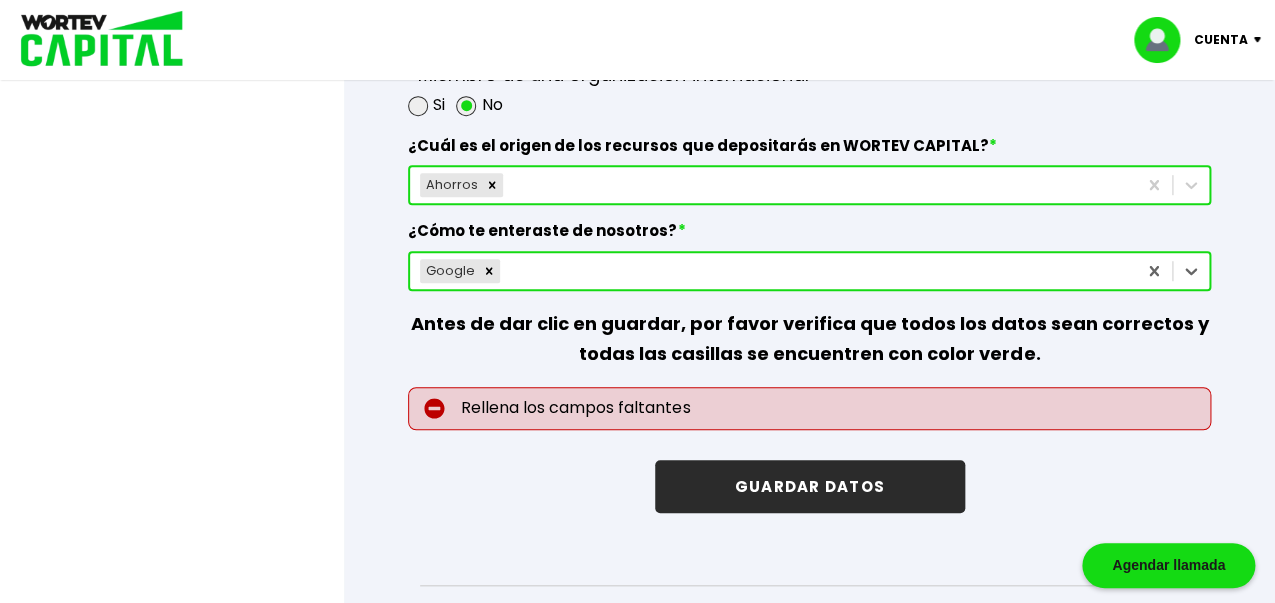 type 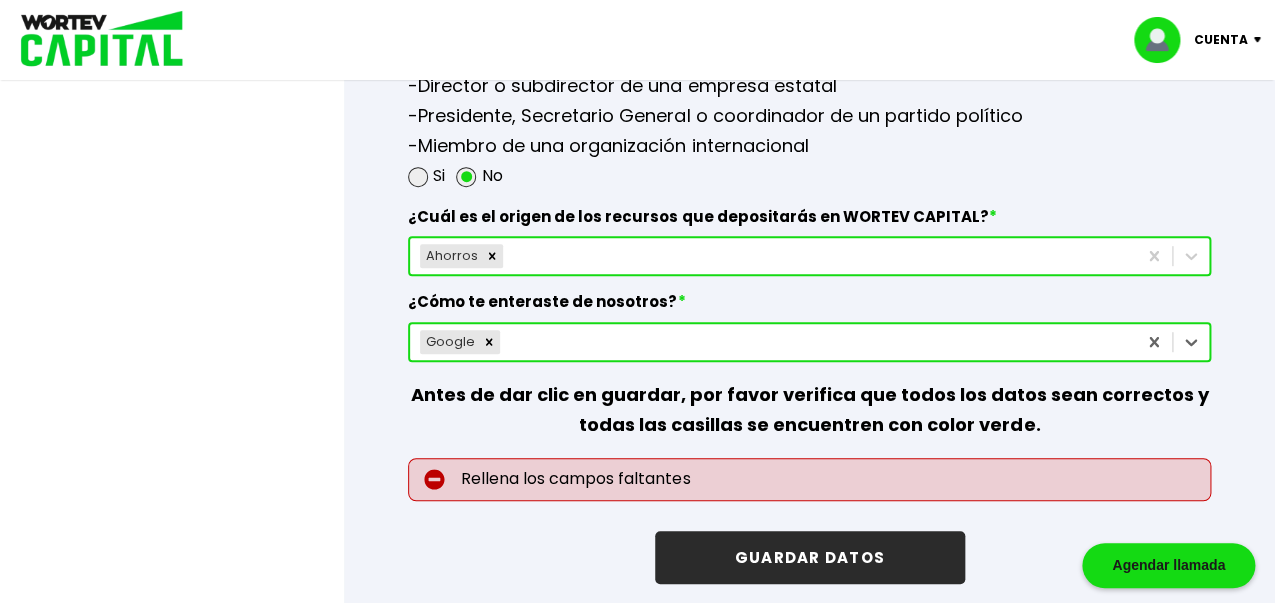 scroll, scrollTop: 2939, scrollLeft: 0, axis: vertical 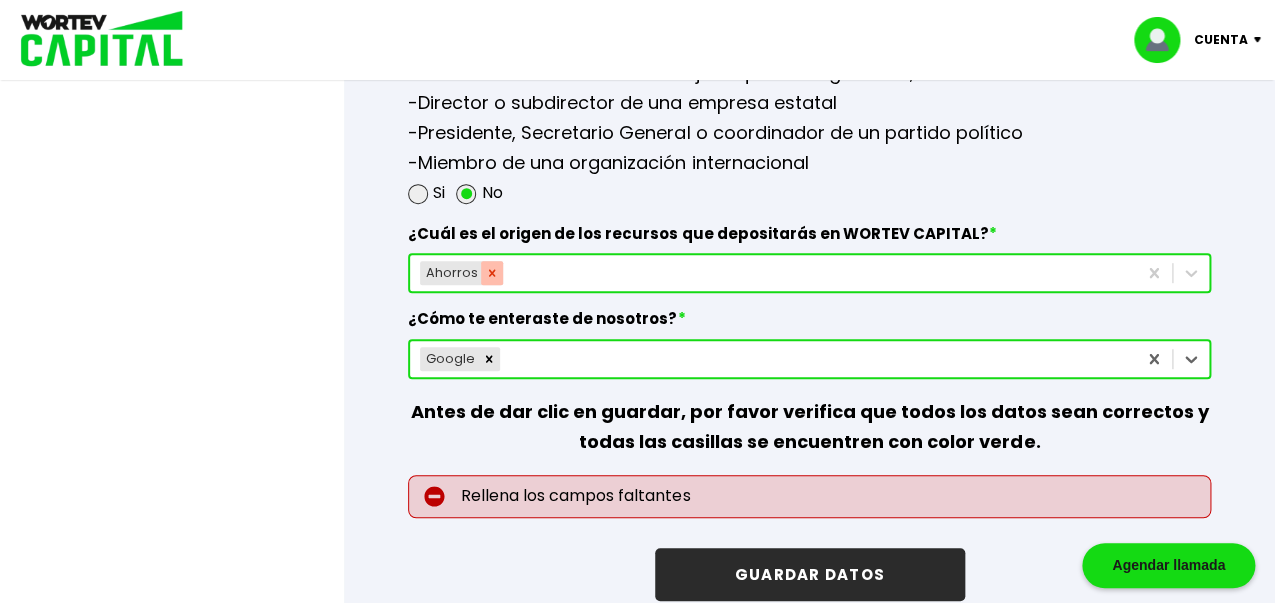 click 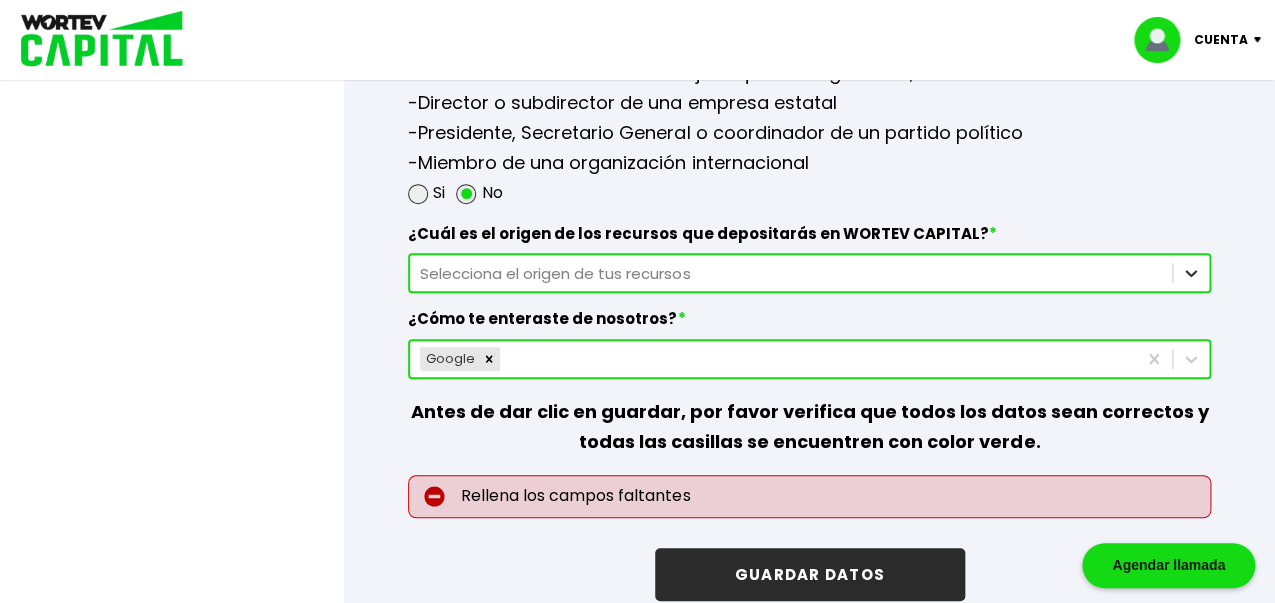 click 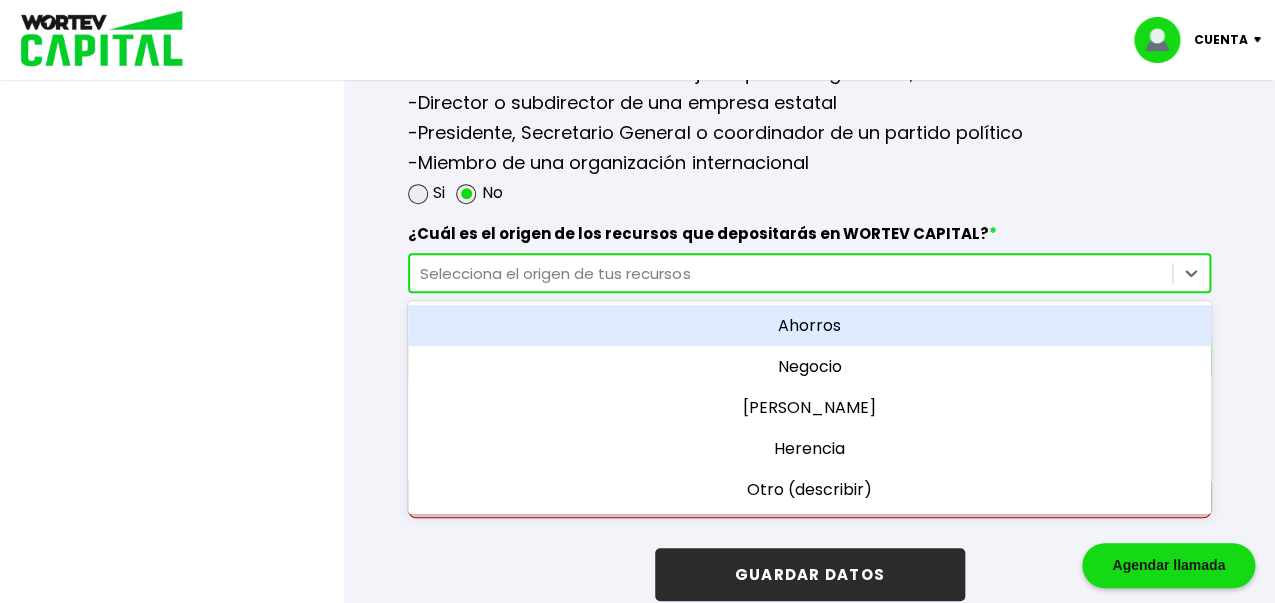 click on "Ahorros" at bounding box center (809, 325) 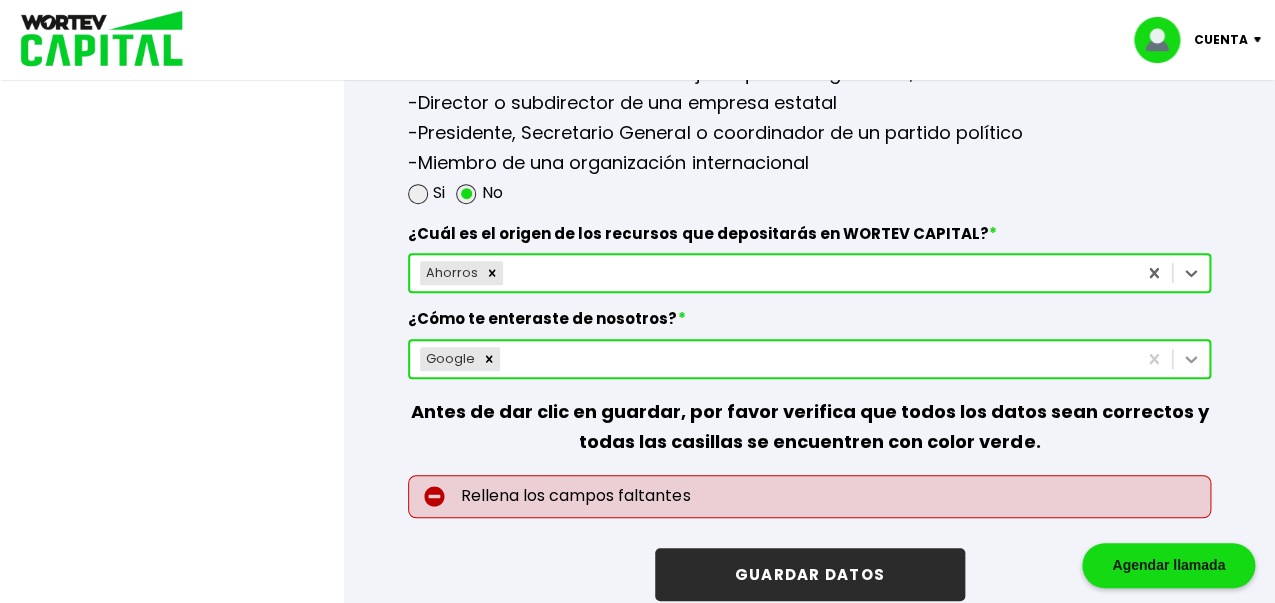 click on "Google" at bounding box center (809, 359) 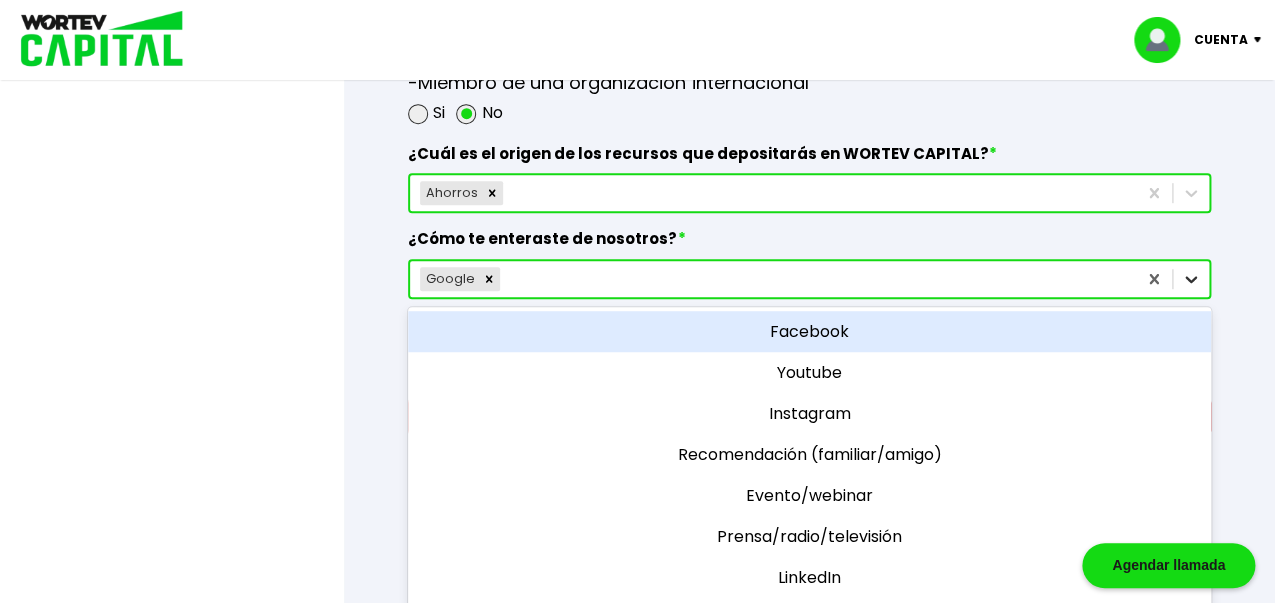 scroll, scrollTop: 3027, scrollLeft: 0, axis: vertical 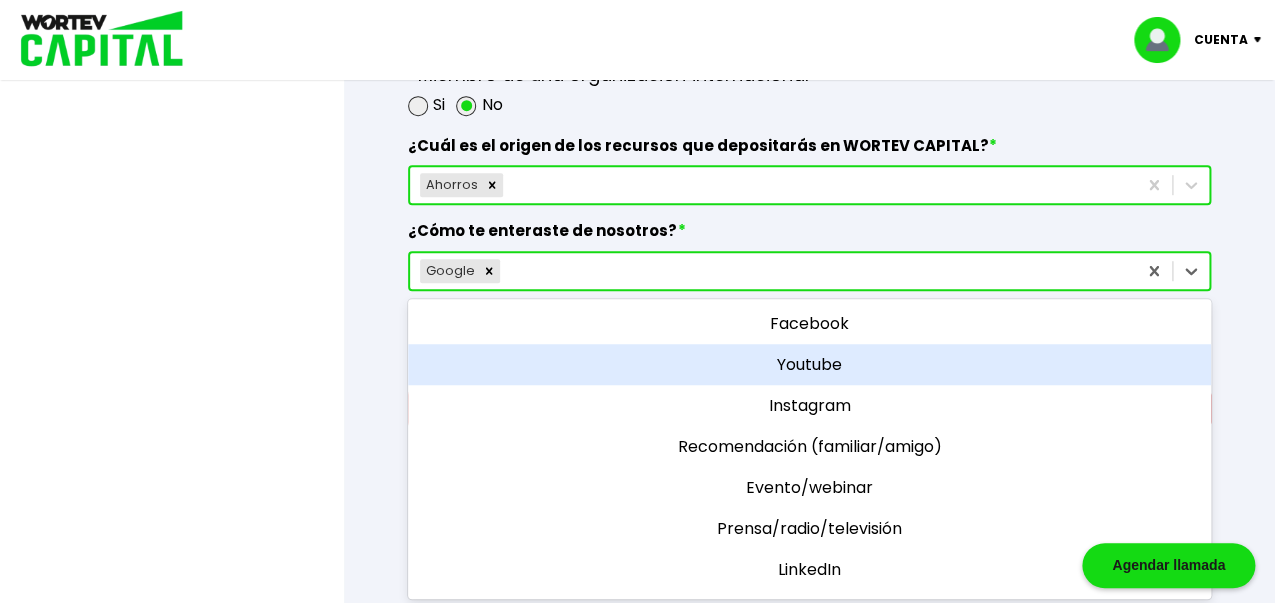 click on "Youtube" at bounding box center (809, 364) 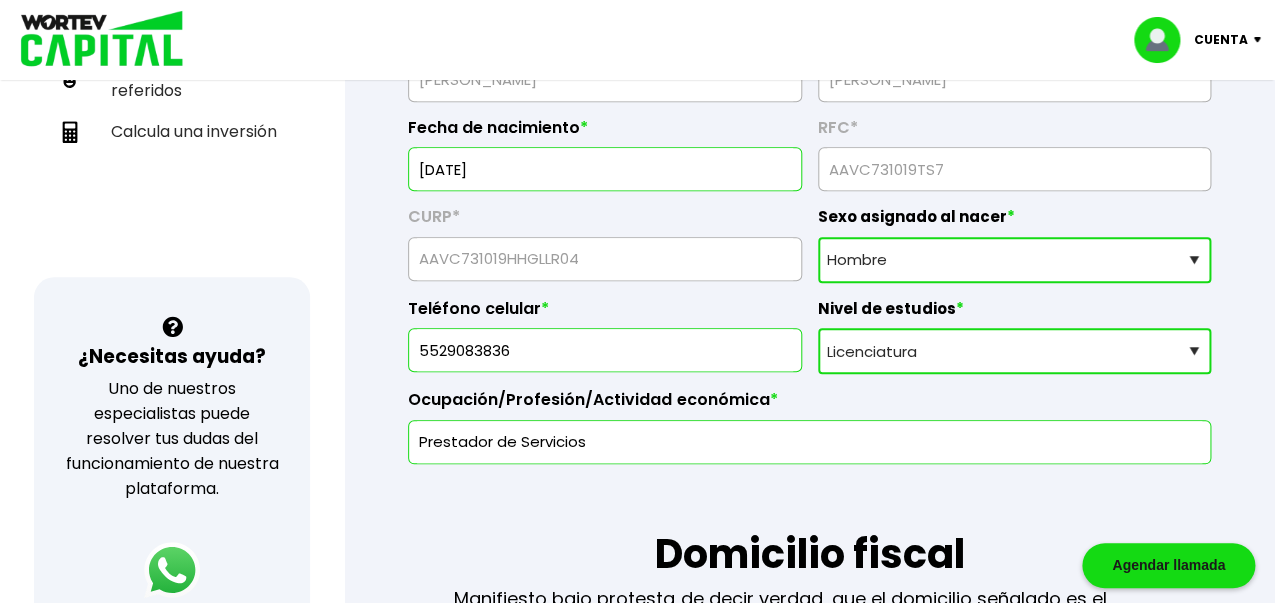 scroll, scrollTop: 0, scrollLeft: 0, axis: both 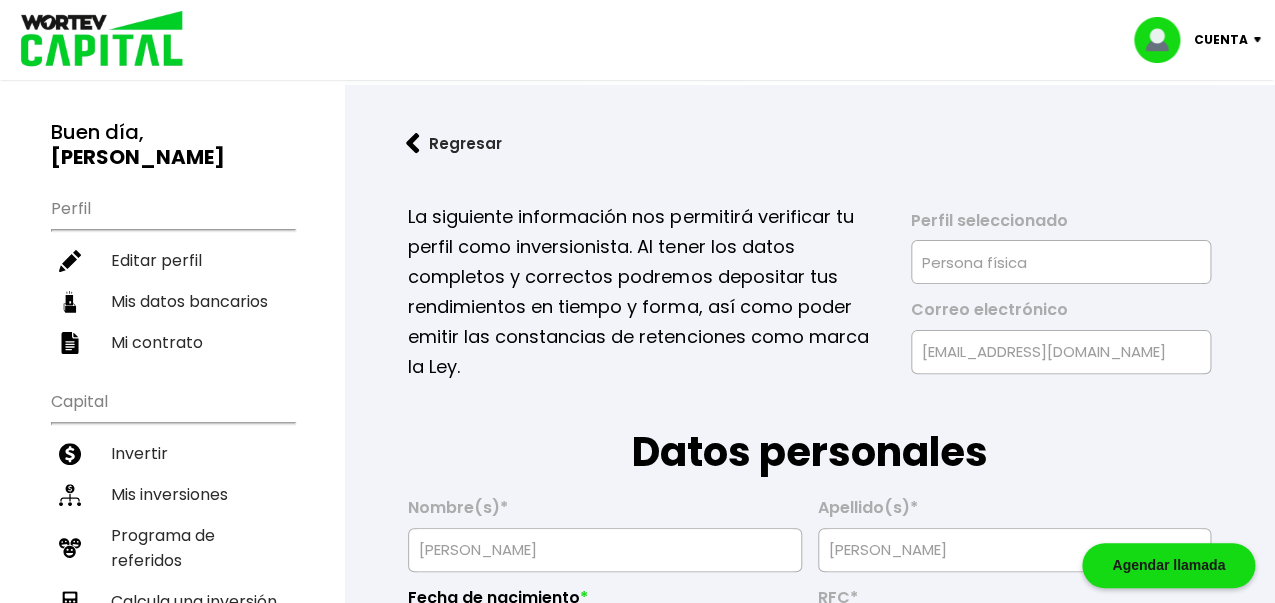 click at bounding box center (1261, 40) 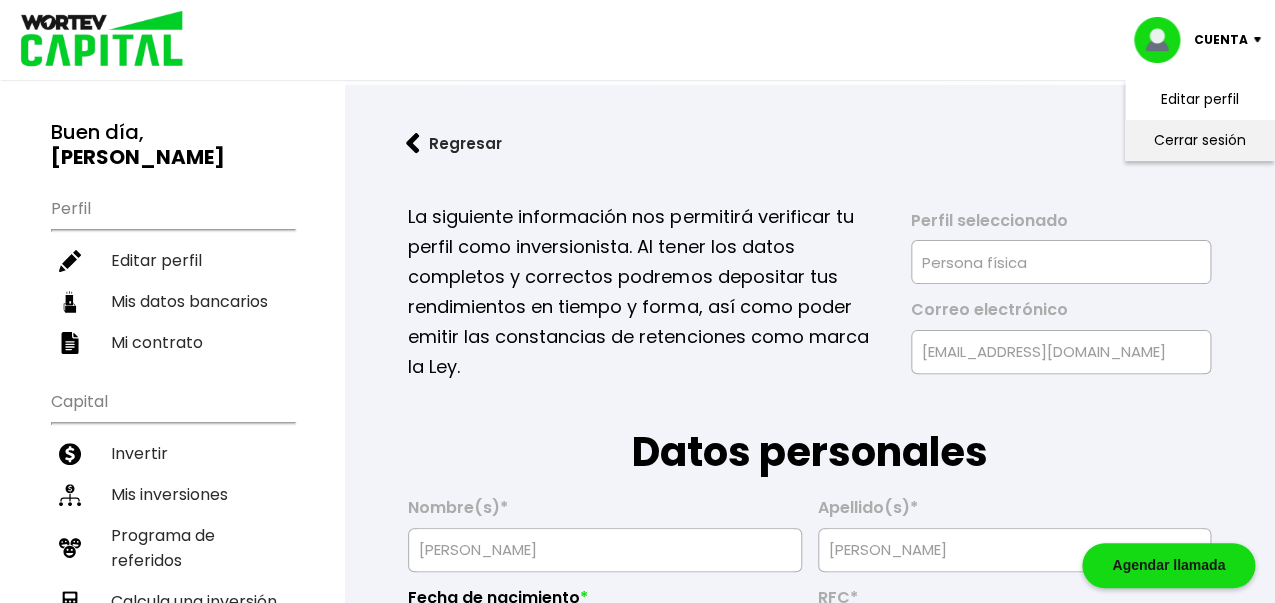 click on "Cerrar sesión" at bounding box center [1200, 140] 